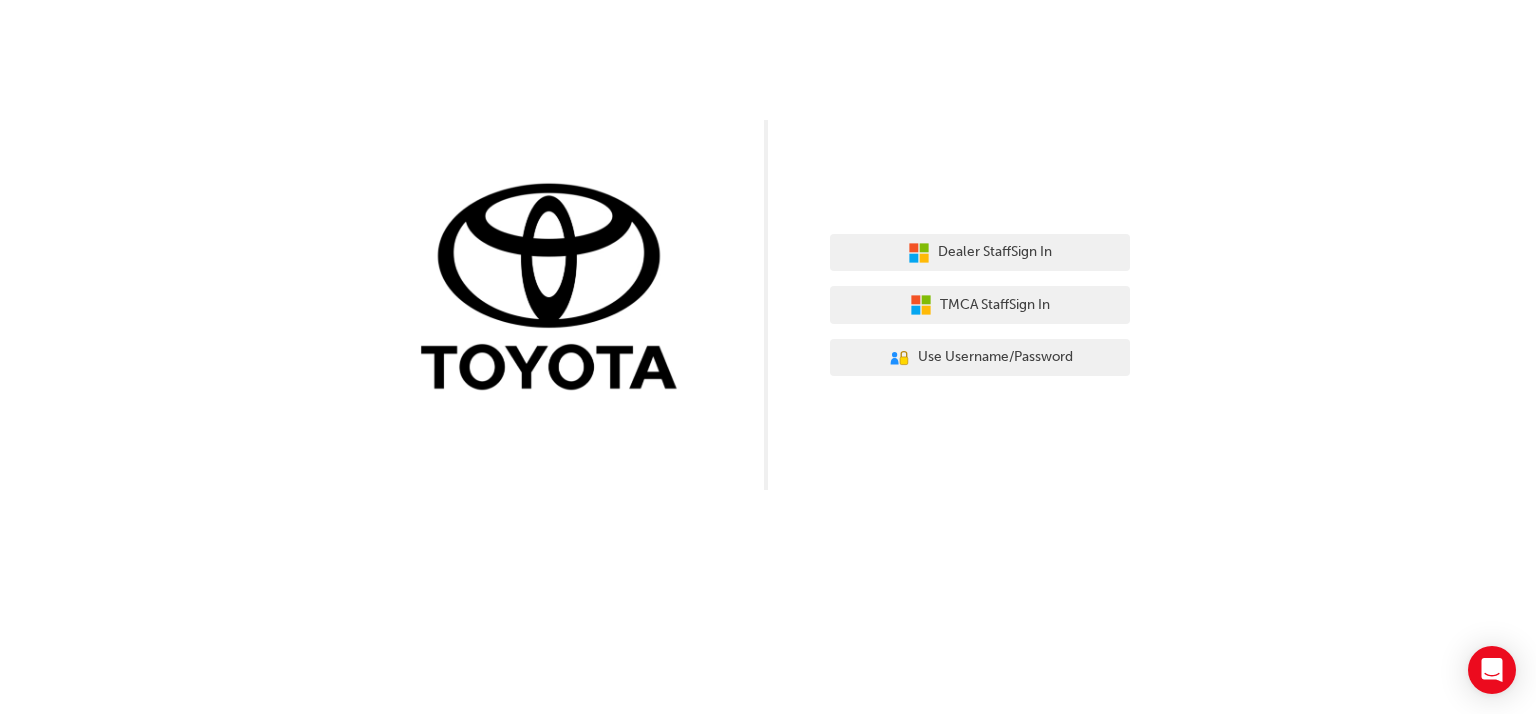 scroll, scrollTop: 0, scrollLeft: 0, axis: both 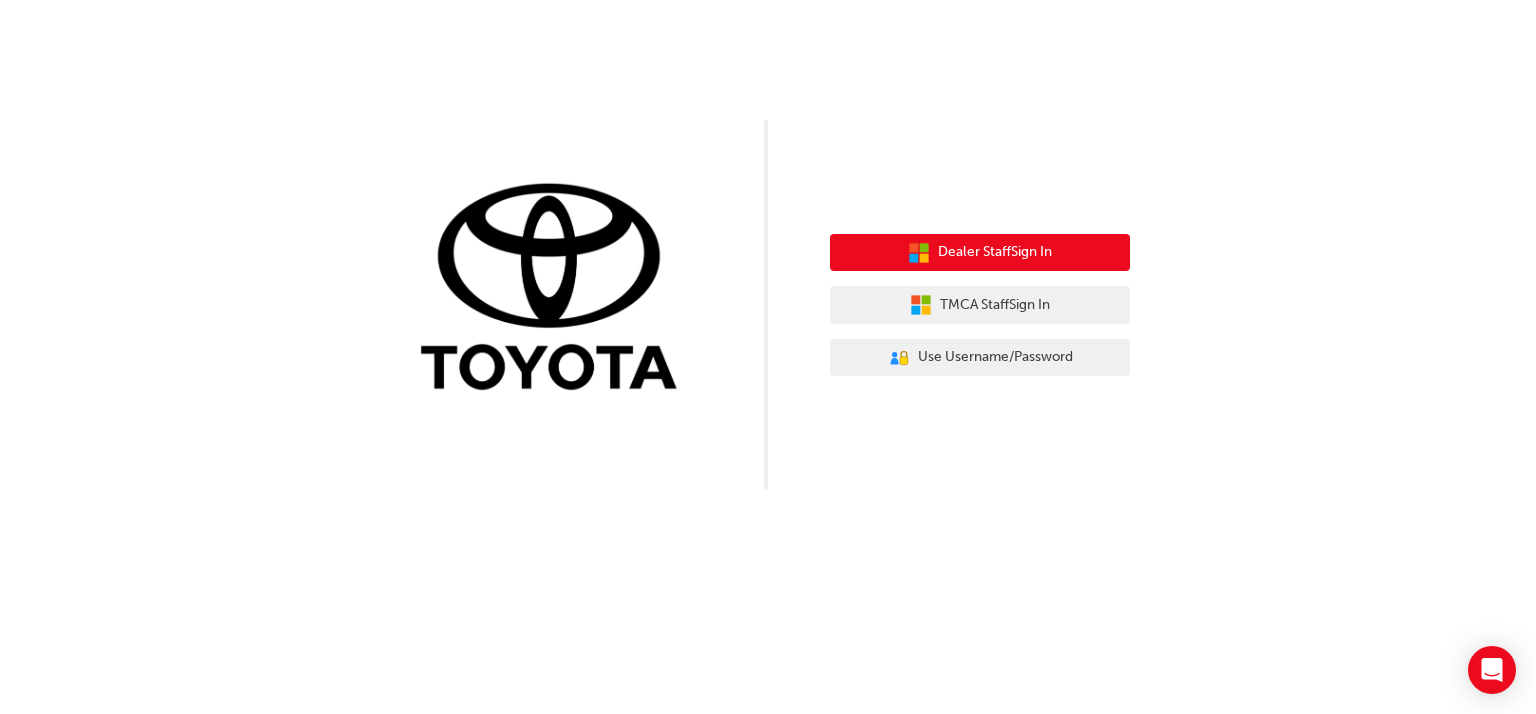 click on "Dealer Staff  Sign In" at bounding box center (995, 252) 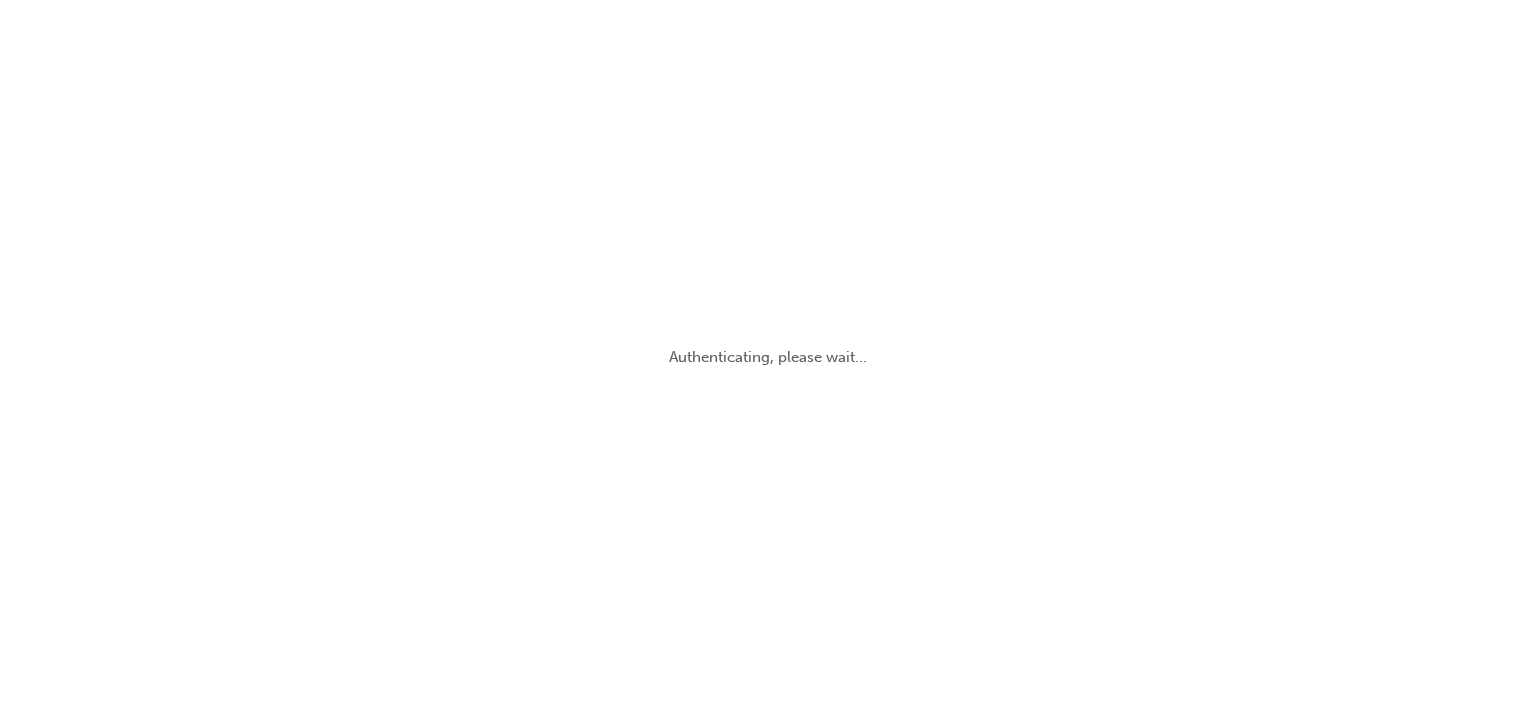scroll, scrollTop: 0, scrollLeft: 0, axis: both 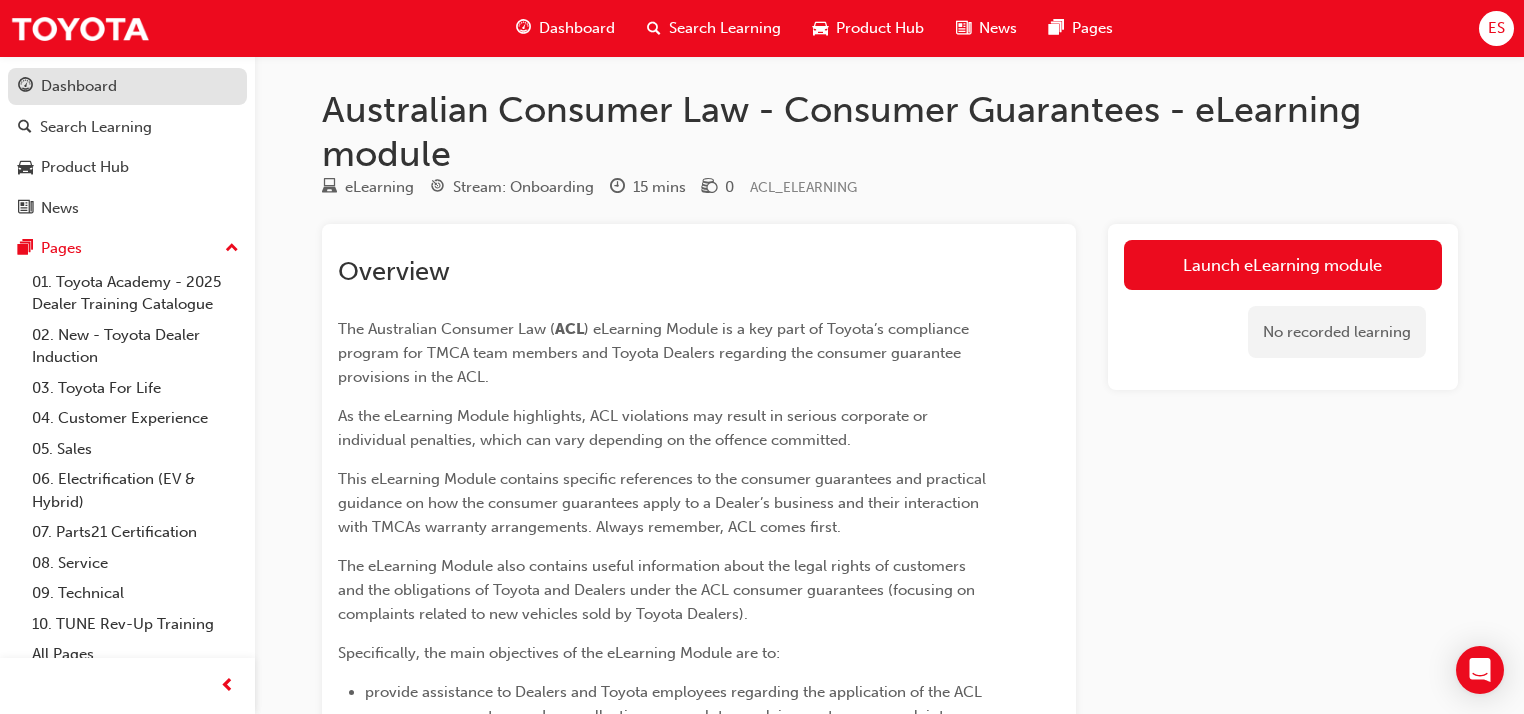 click on "Dashboard" at bounding box center (127, 86) 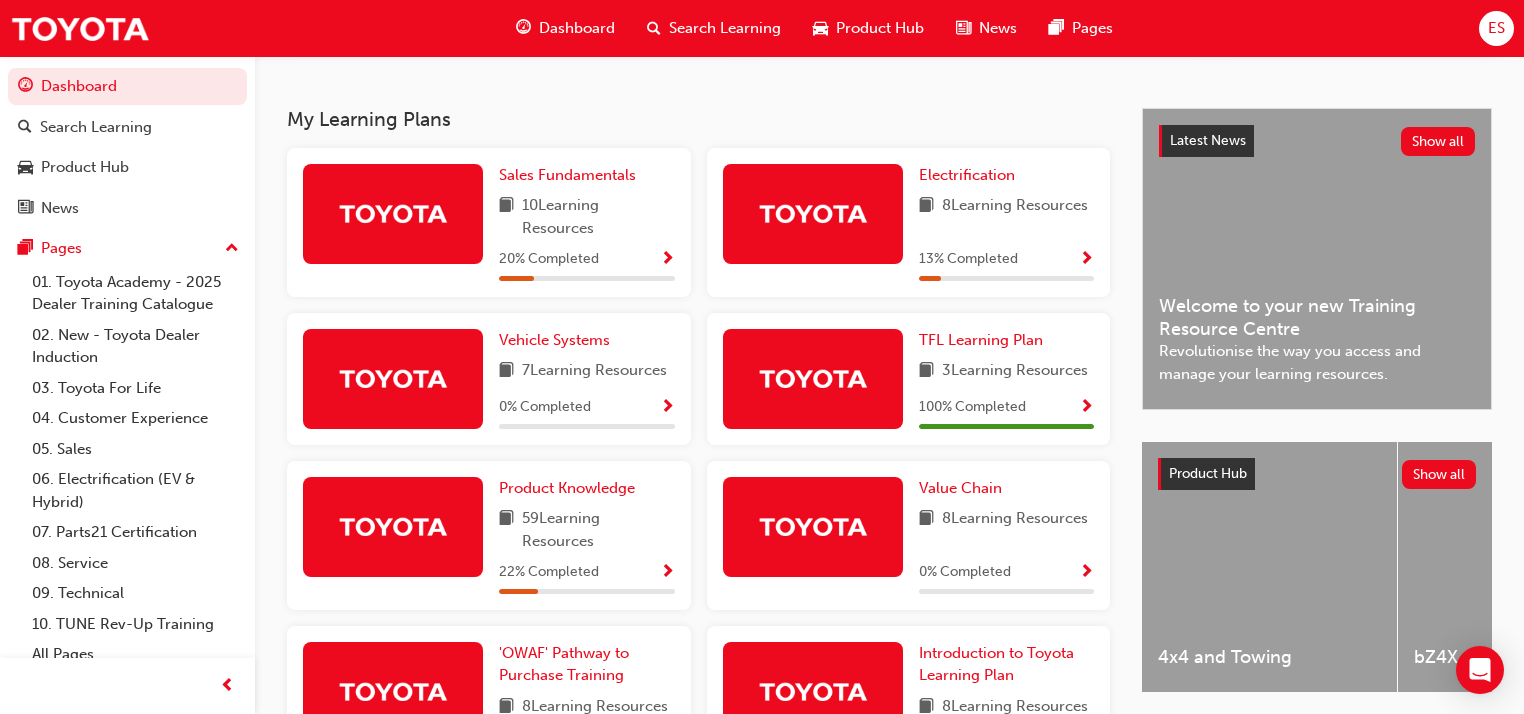 scroll, scrollTop: 400, scrollLeft: 0, axis: vertical 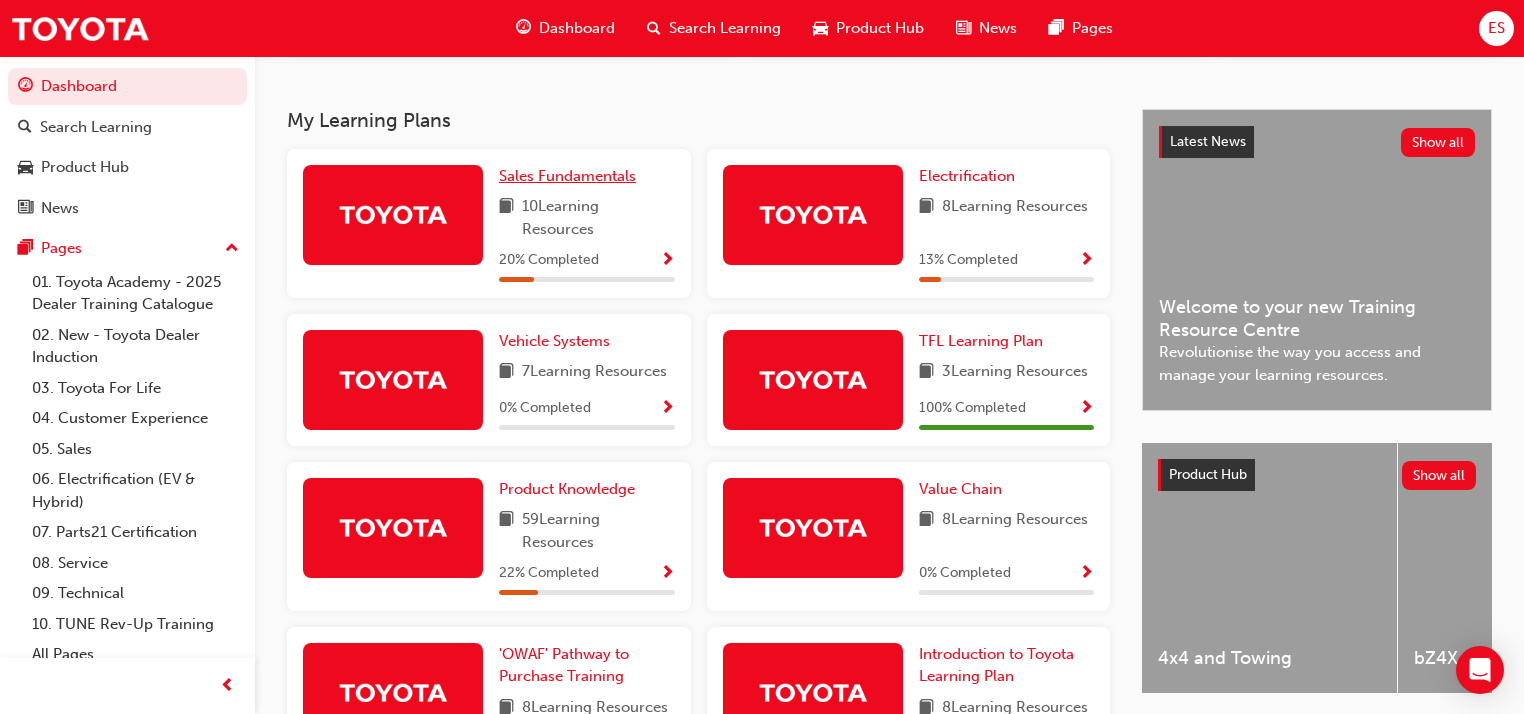 click on "Sales Fundamentals" at bounding box center (567, 176) 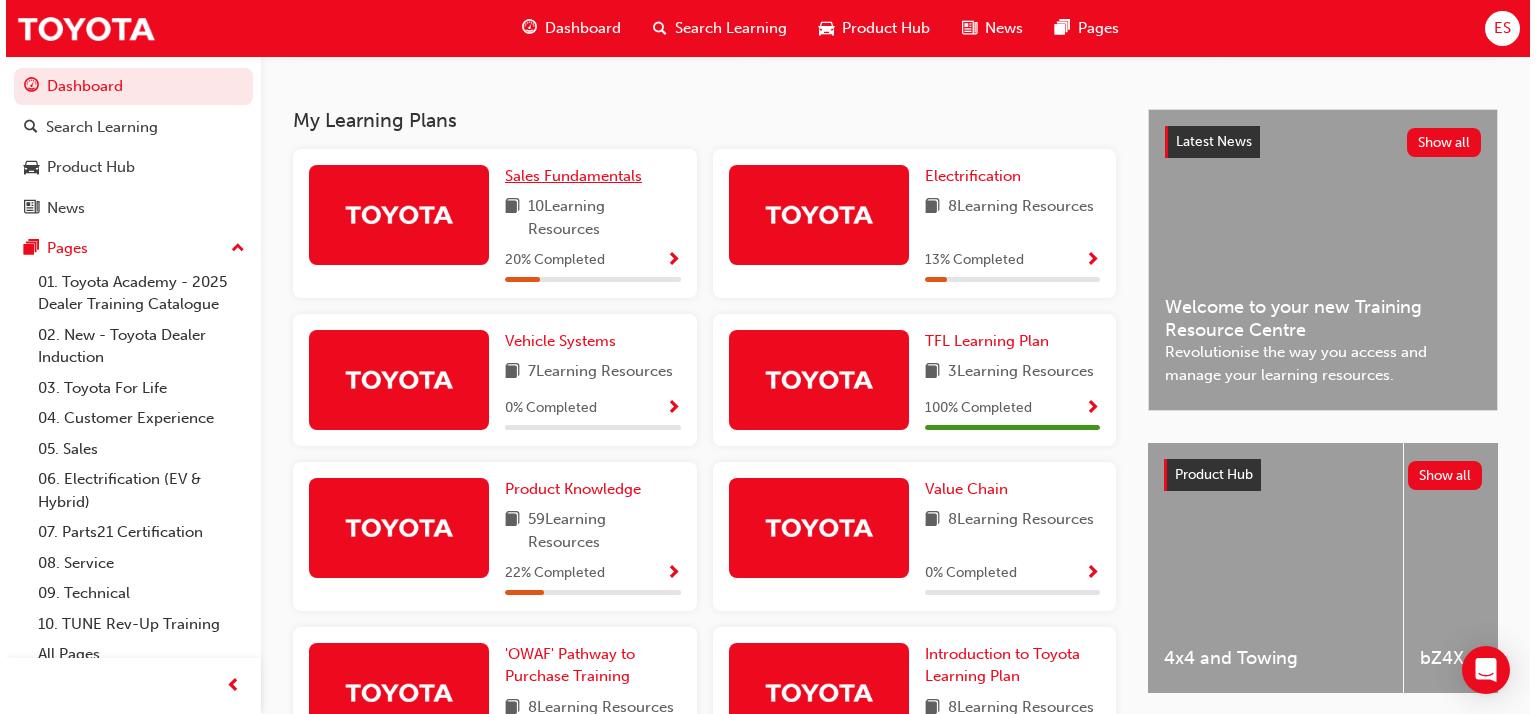 scroll, scrollTop: 0, scrollLeft: 0, axis: both 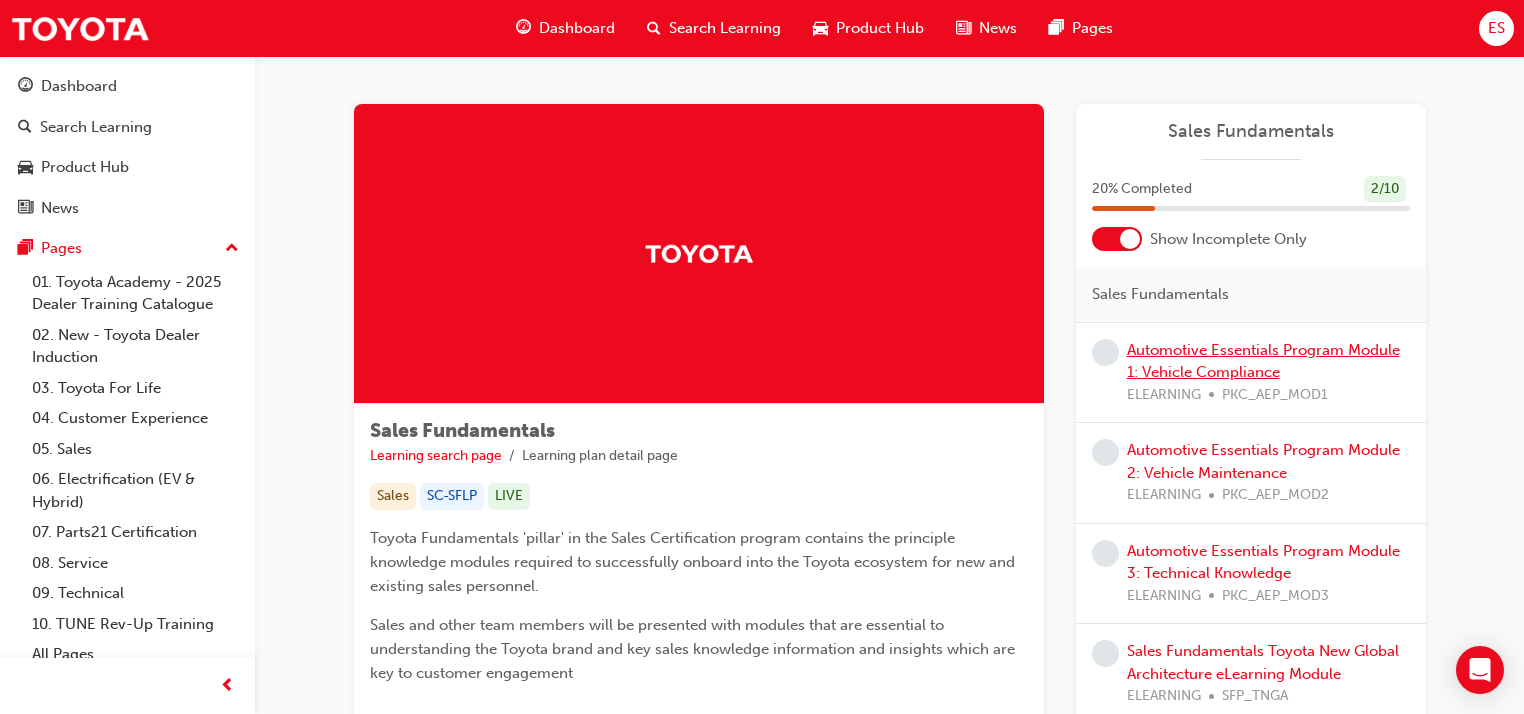 click on "Automotive Essentials Program Module 1: Vehicle Compliance" at bounding box center [1263, 361] 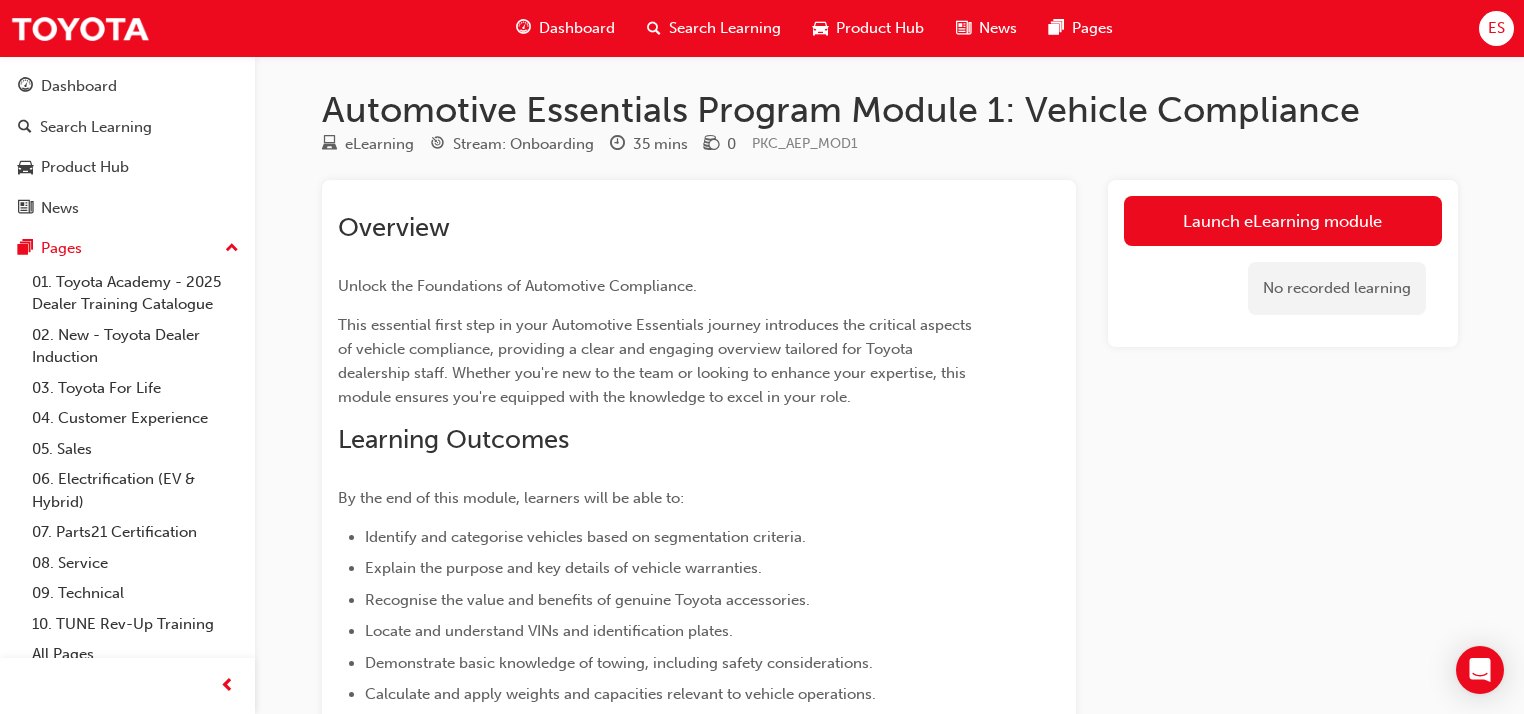 click on "No recorded learning" at bounding box center (1283, 288) 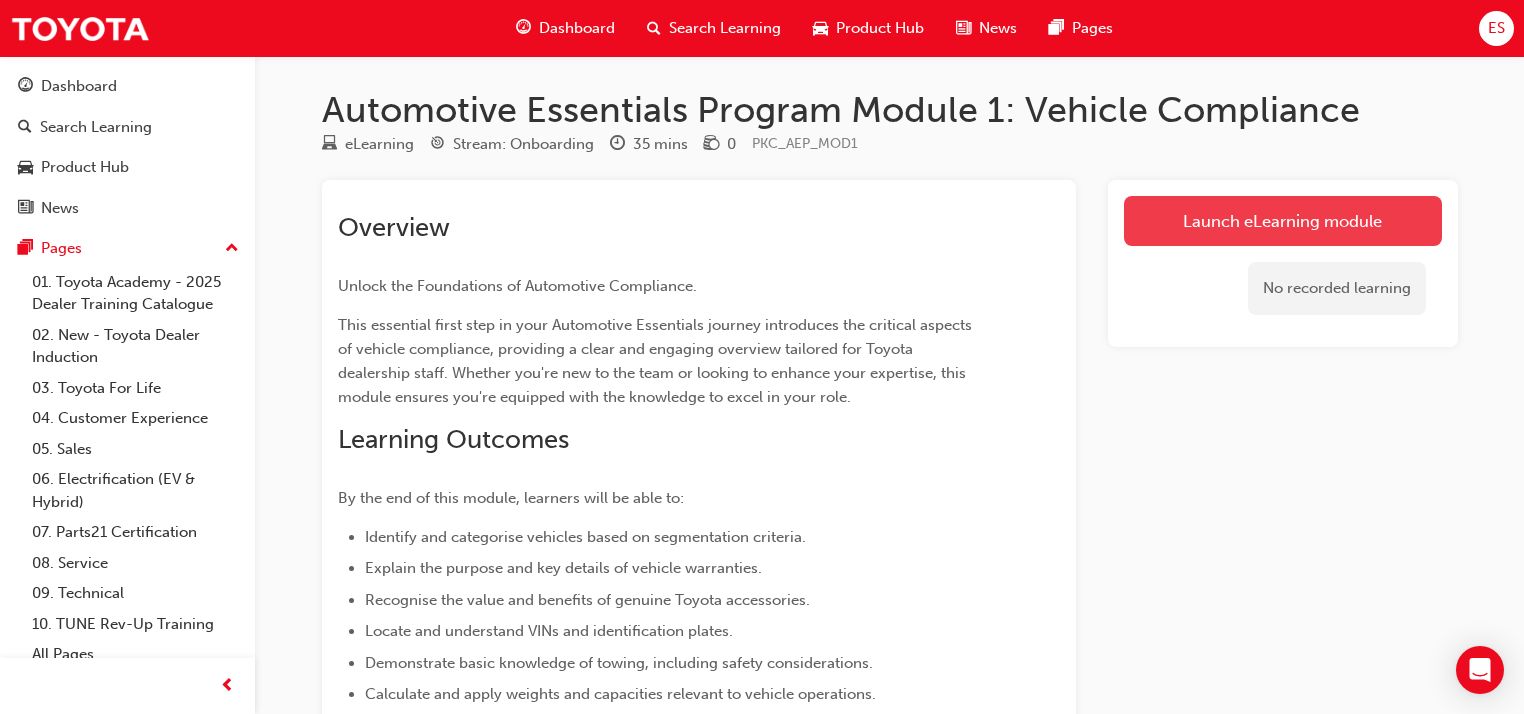 click on "Launch eLearning module" at bounding box center [1283, 221] 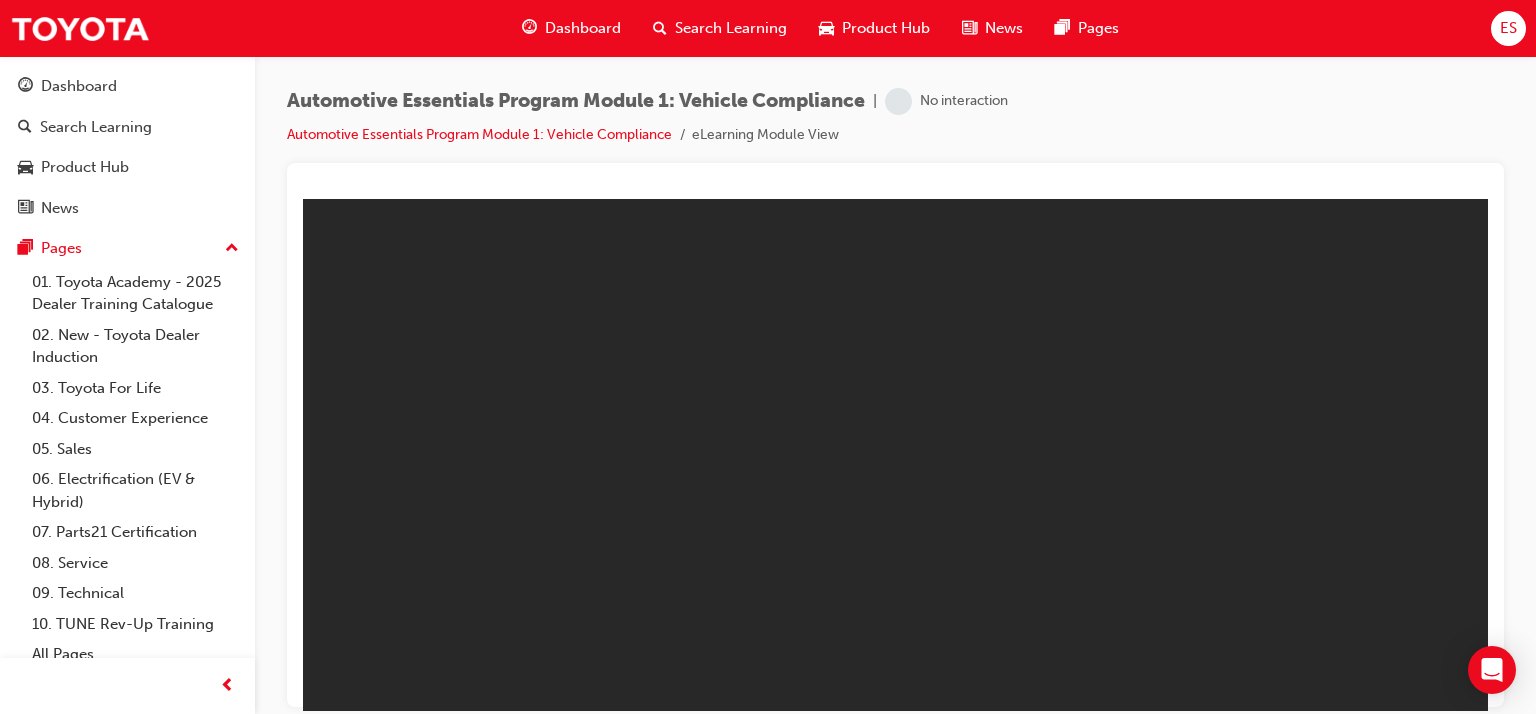 scroll, scrollTop: 0, scrollLeft: 0, axis: both 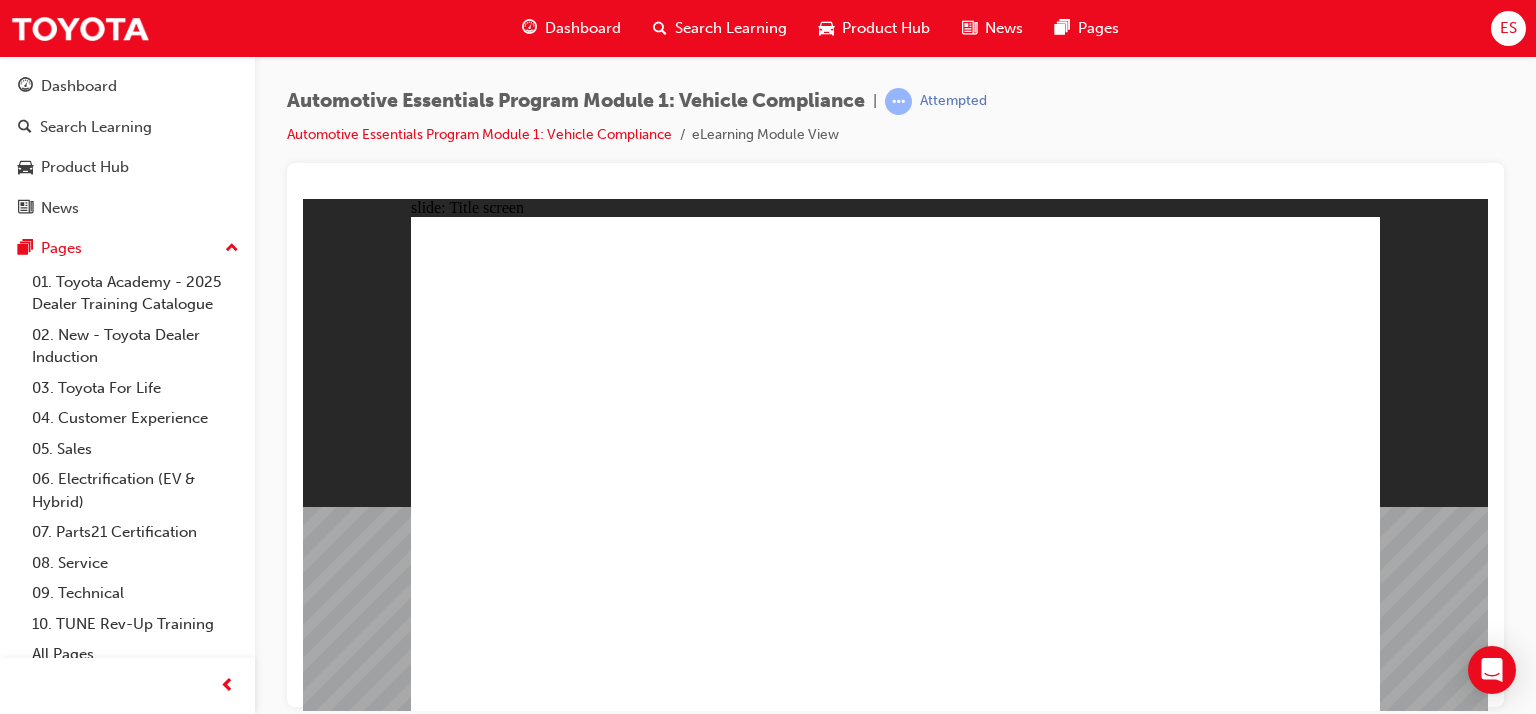 click 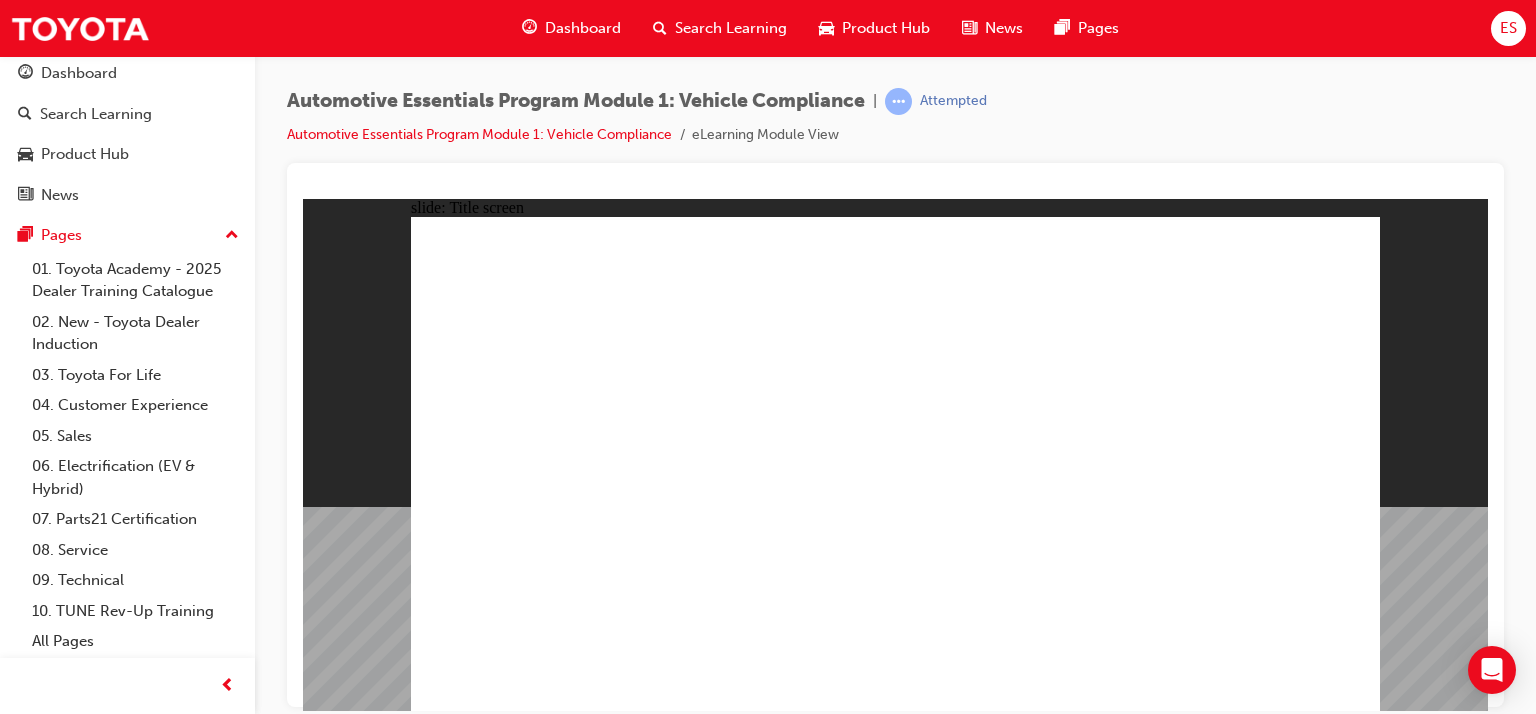 scroll, scrollTop: 0, scrollLeft: 0, axis: both 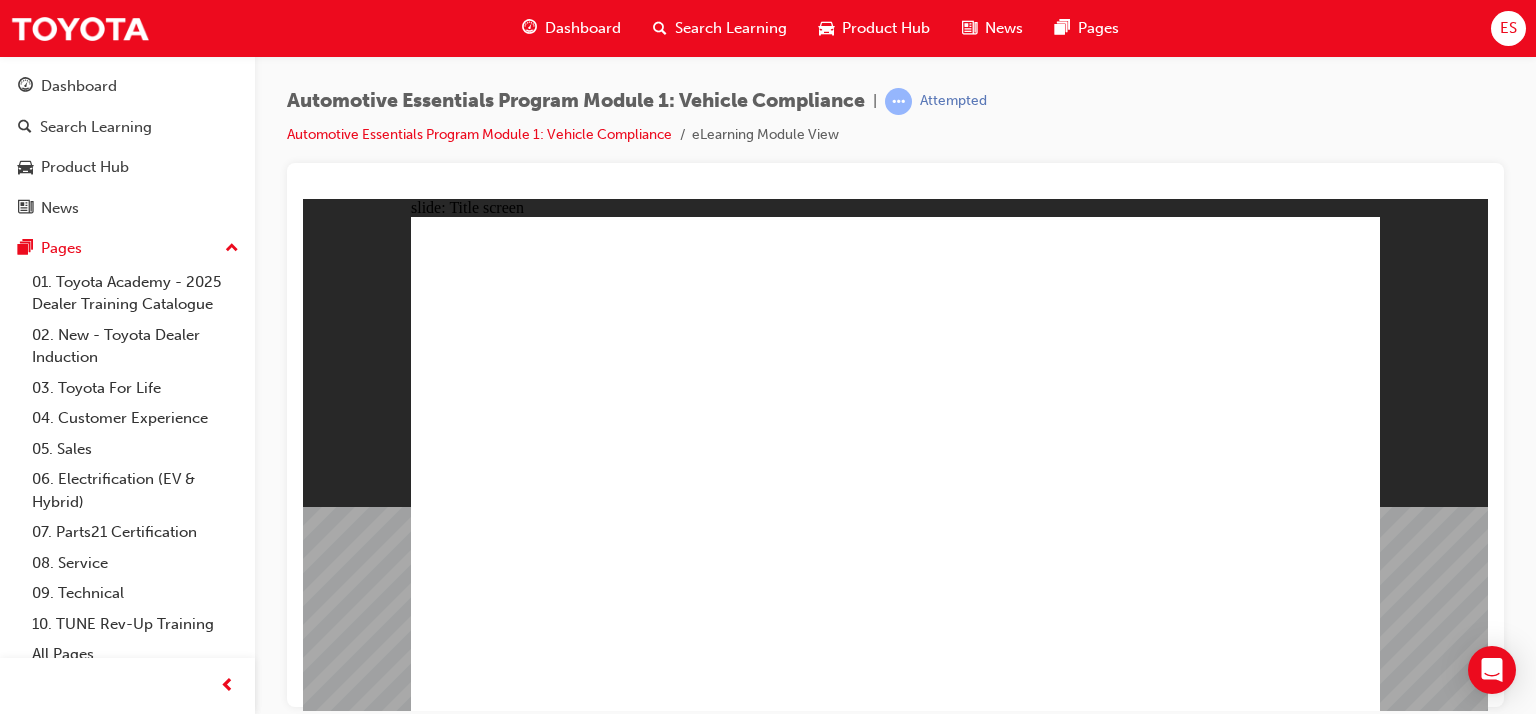 click 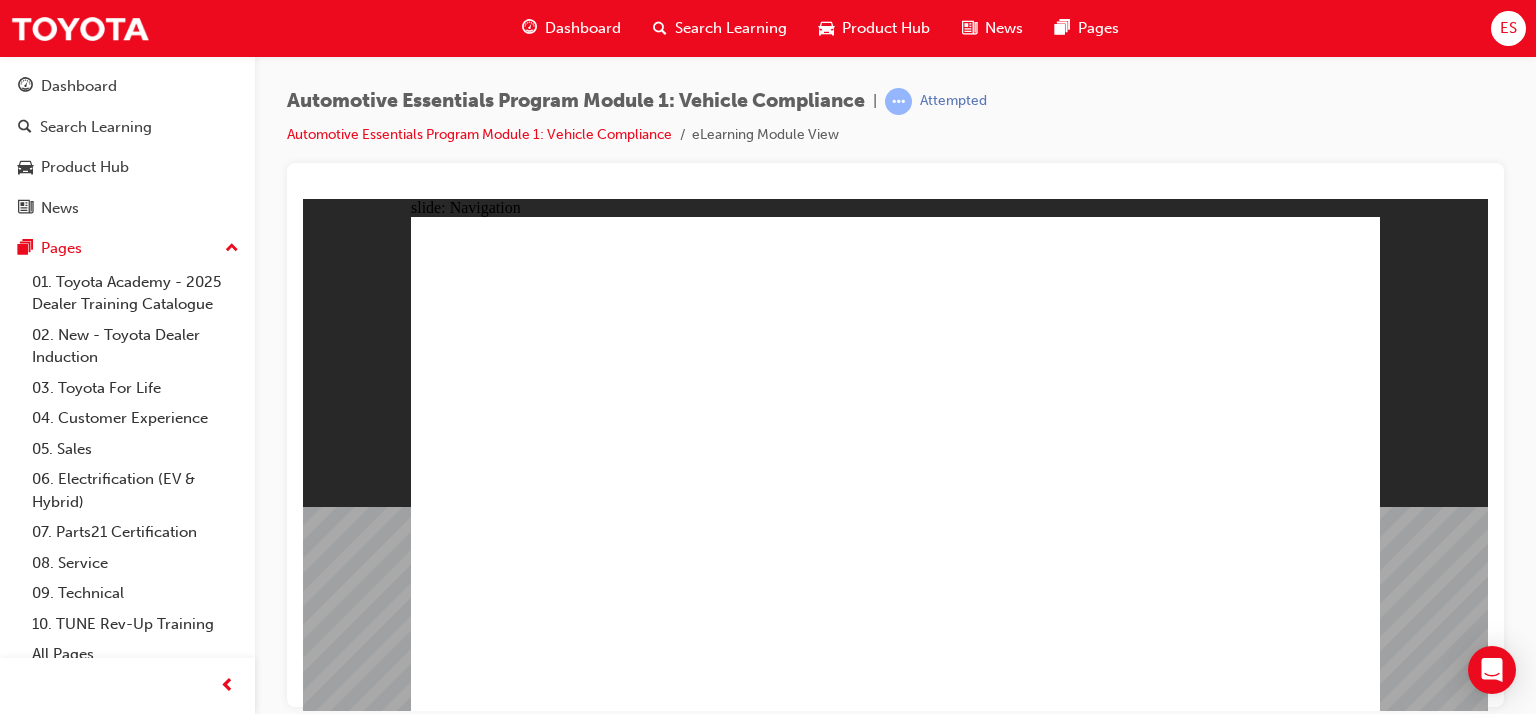 click 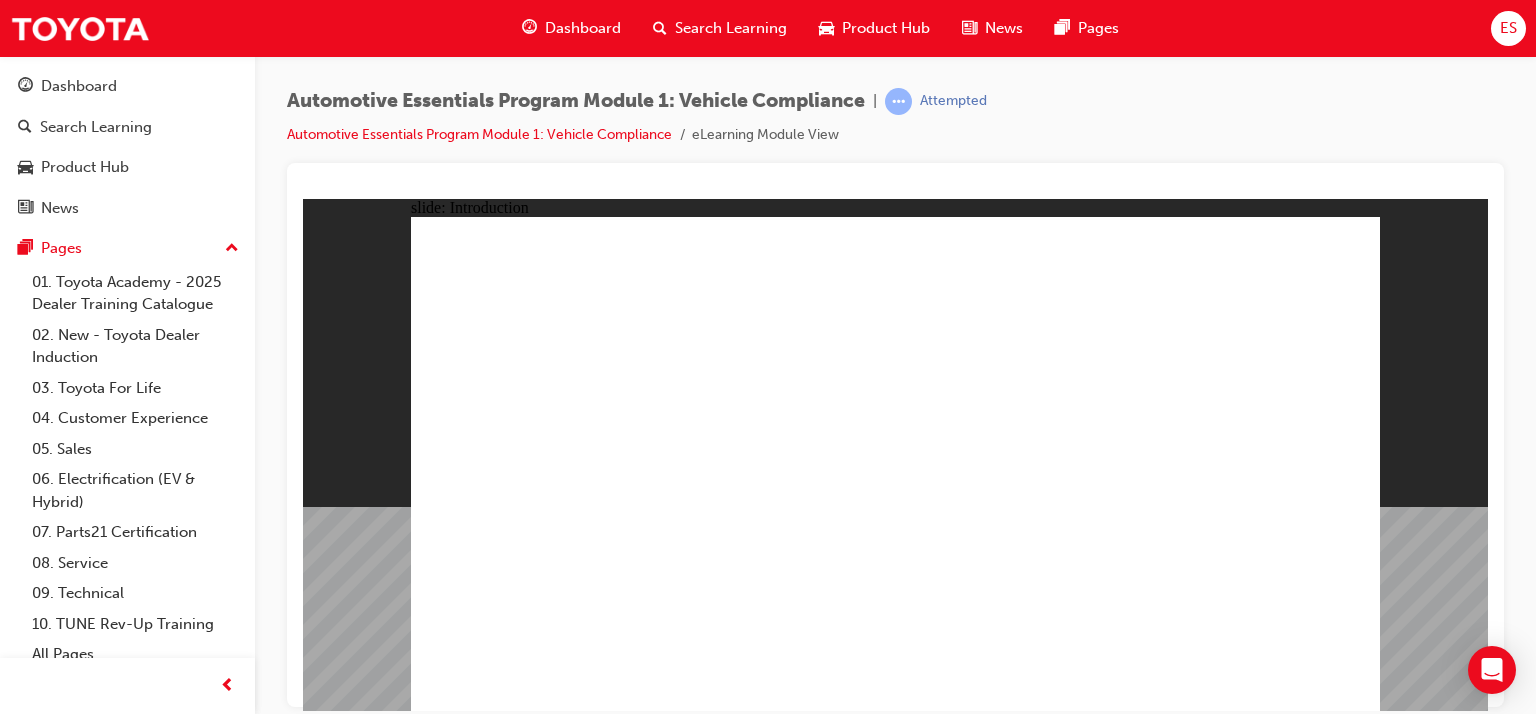 click 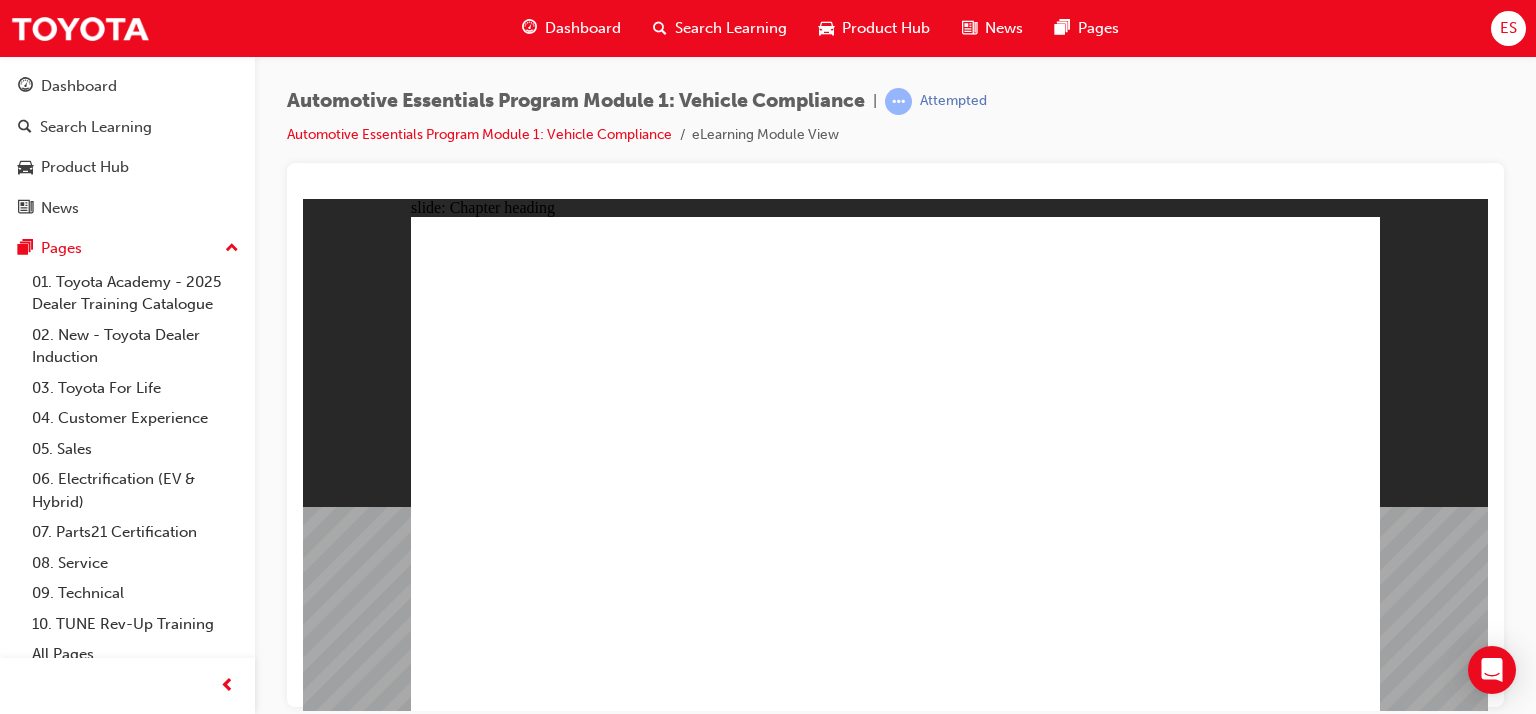 click 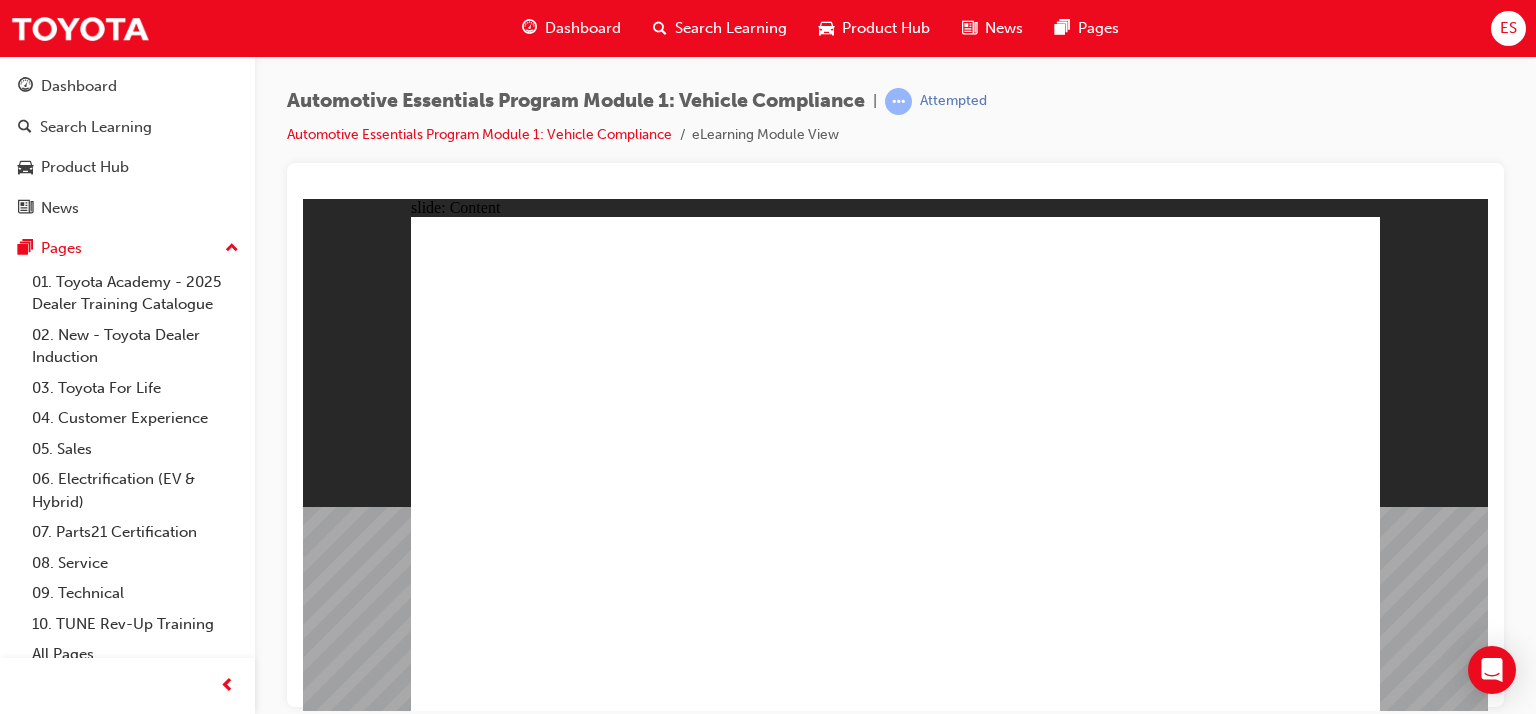 click 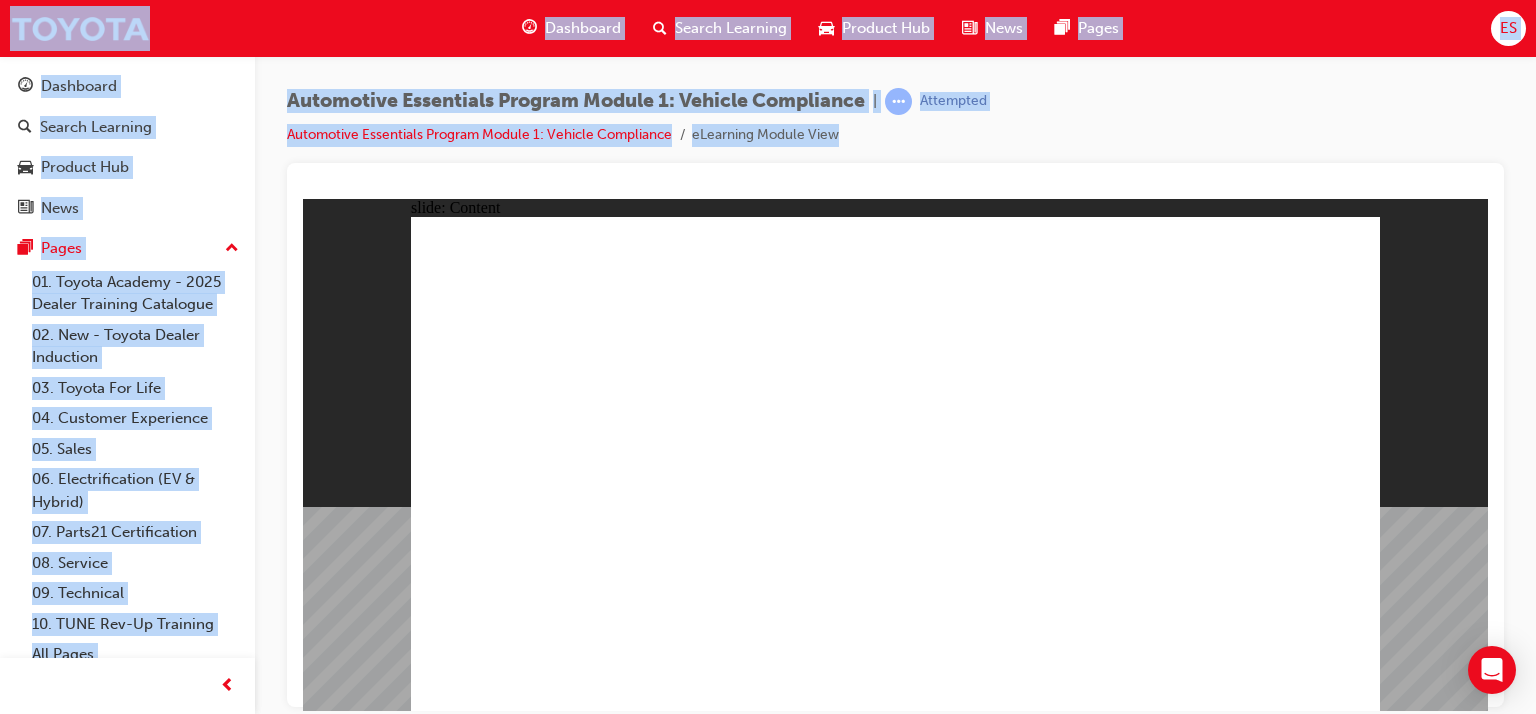 click on "Automotive Essentials Program Module 1: Vehicle Compliance | Attempted Automotive Essentials Program Module 1: Vehicle Compliance eLearning Module View" at bounding box center [895, 360] 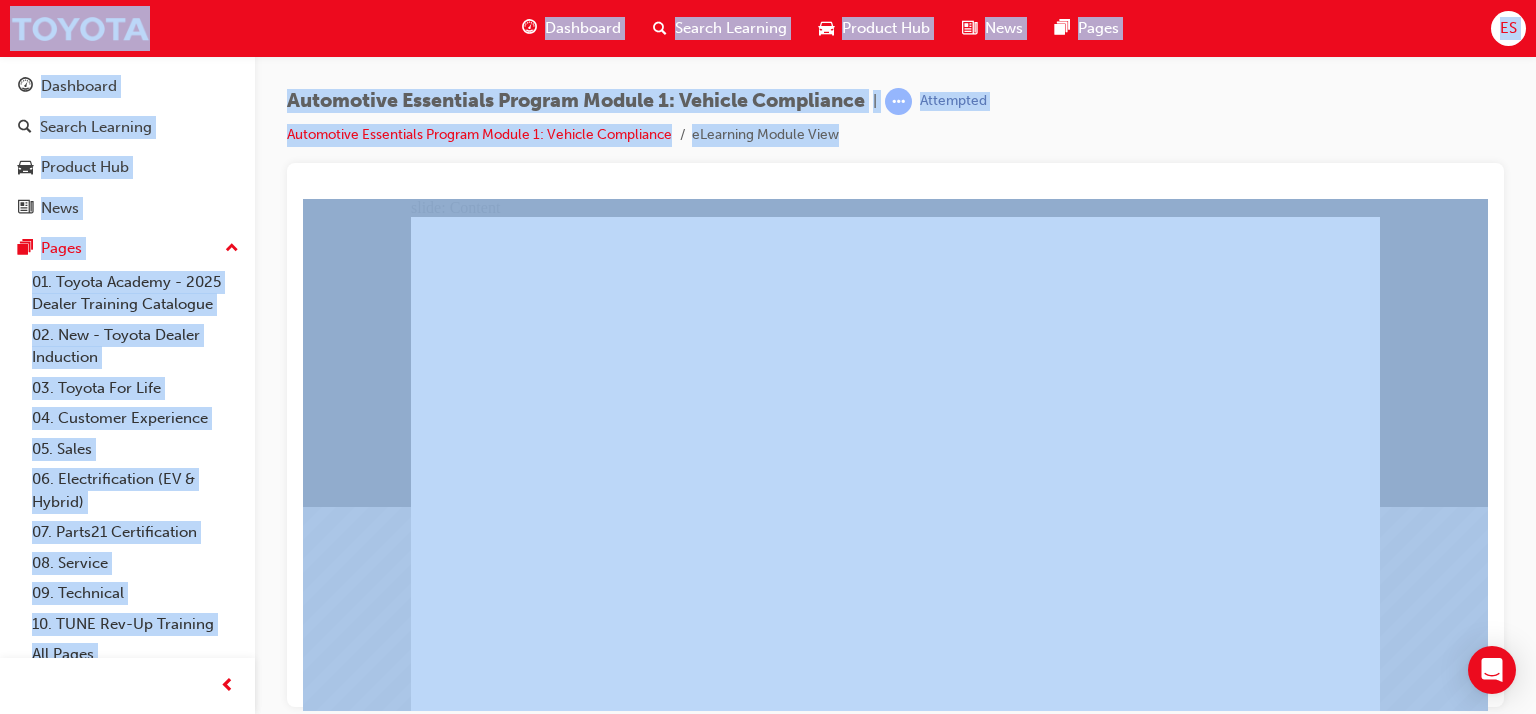 click on "Automotive Essentials Program Module 1: Vehicle Compliance | Attempted Automotive Essentials Program Module 1: Vehicle Compliance eLearning Module View" at bounding box center [895, 360] 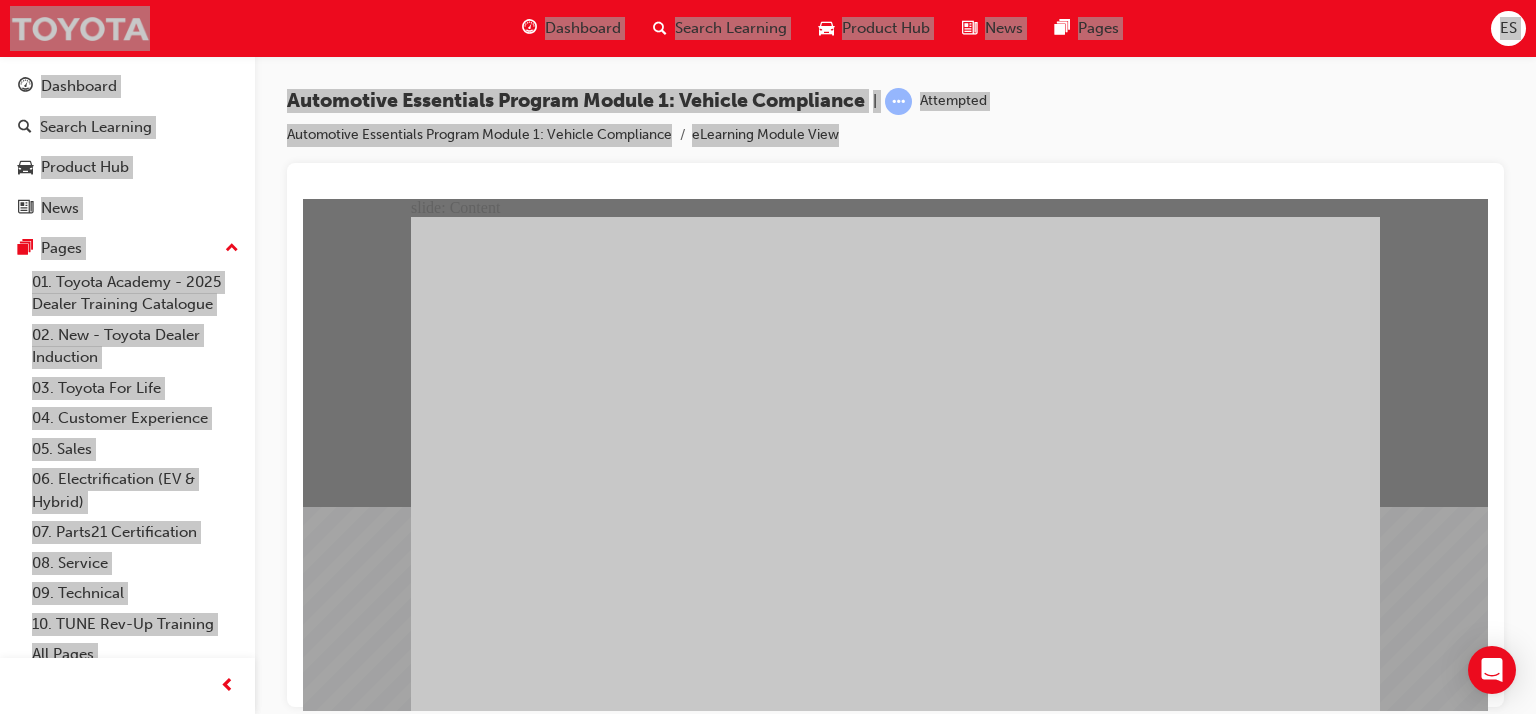 click 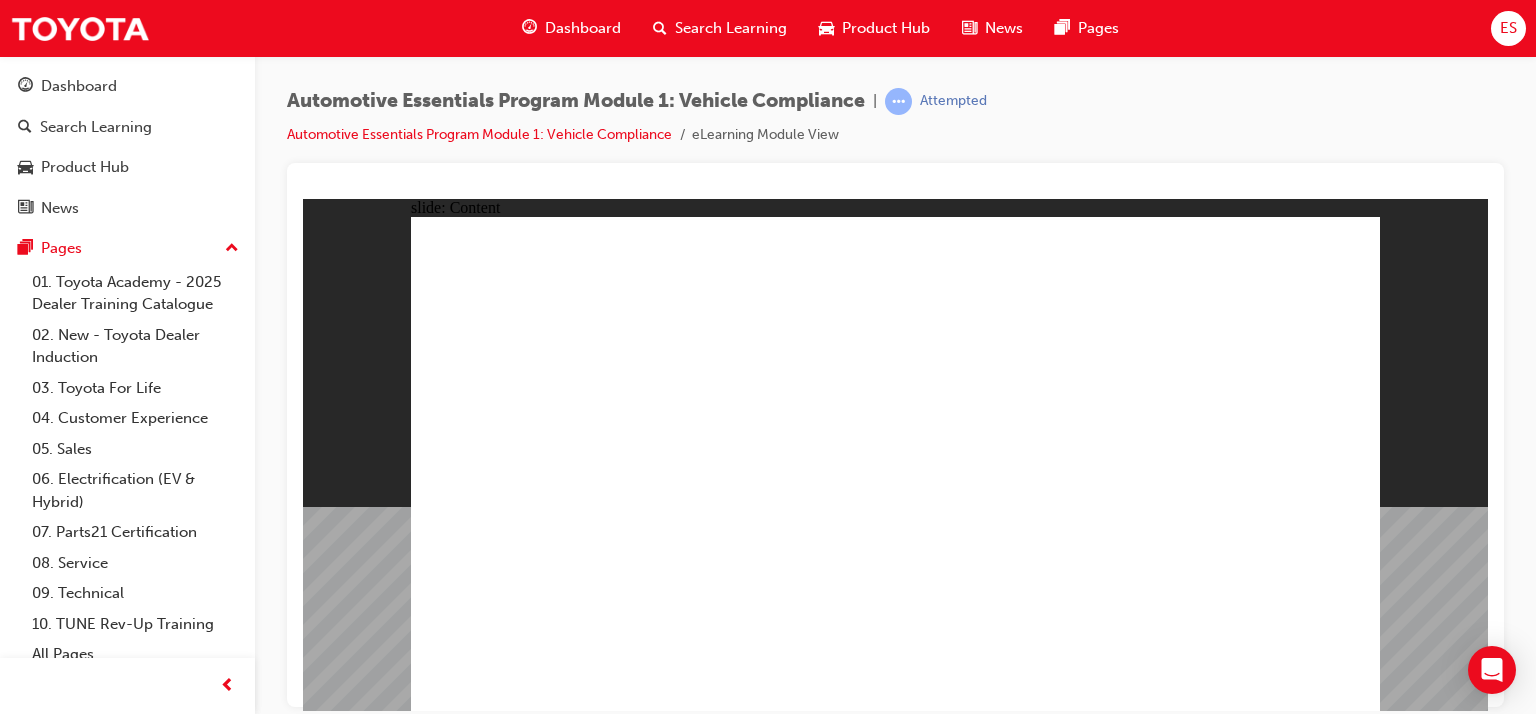 click 